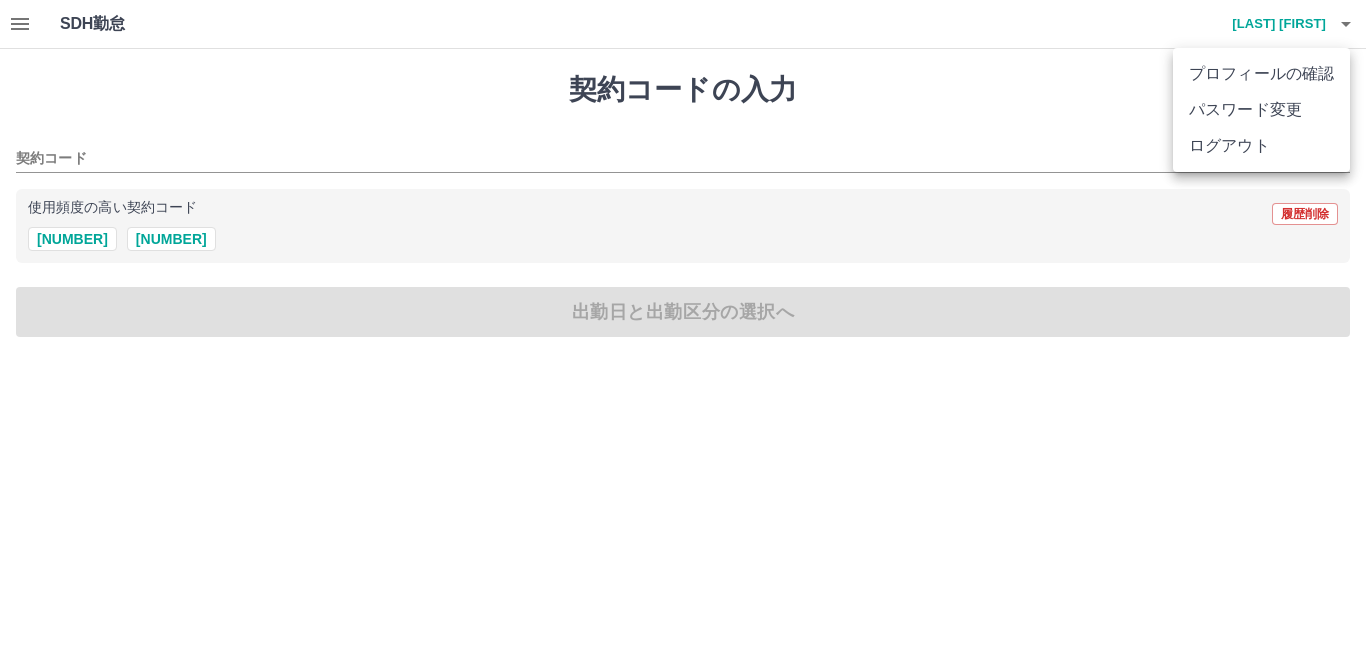 scroll, scrollTop: 0, scrollLeft: 0, axis: both 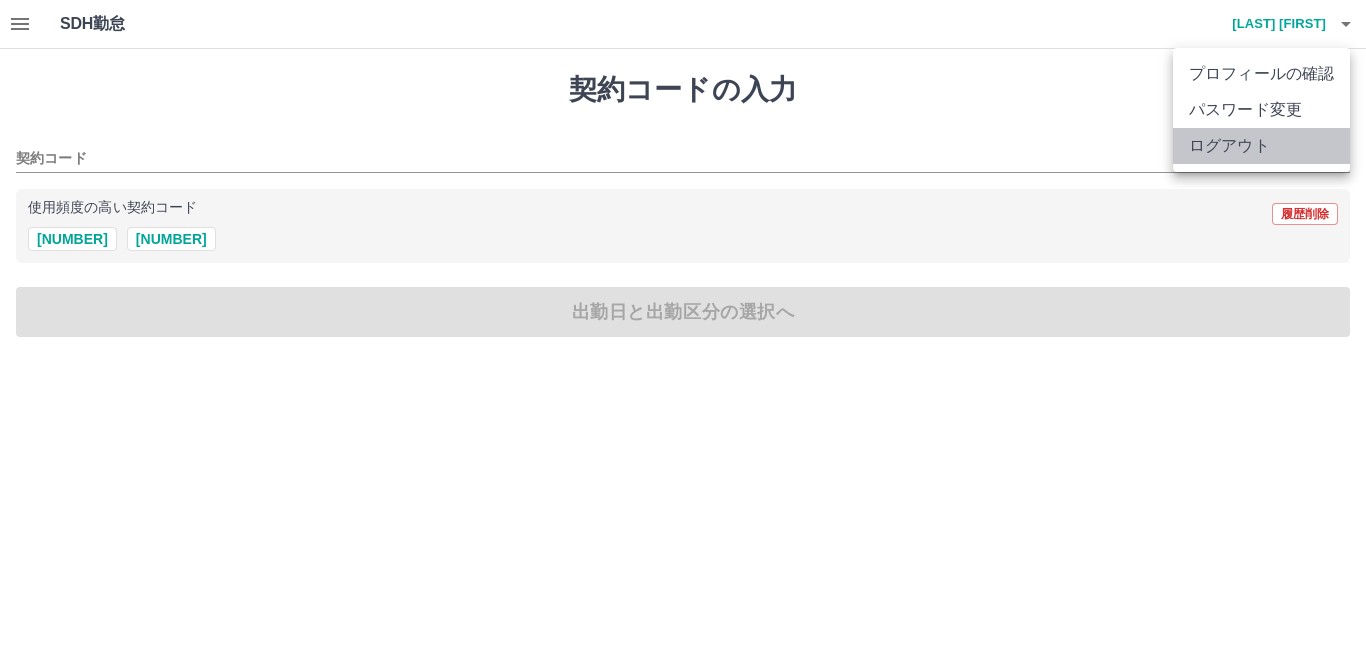 click on "ログアウト" at bounding box center [1261, 146] 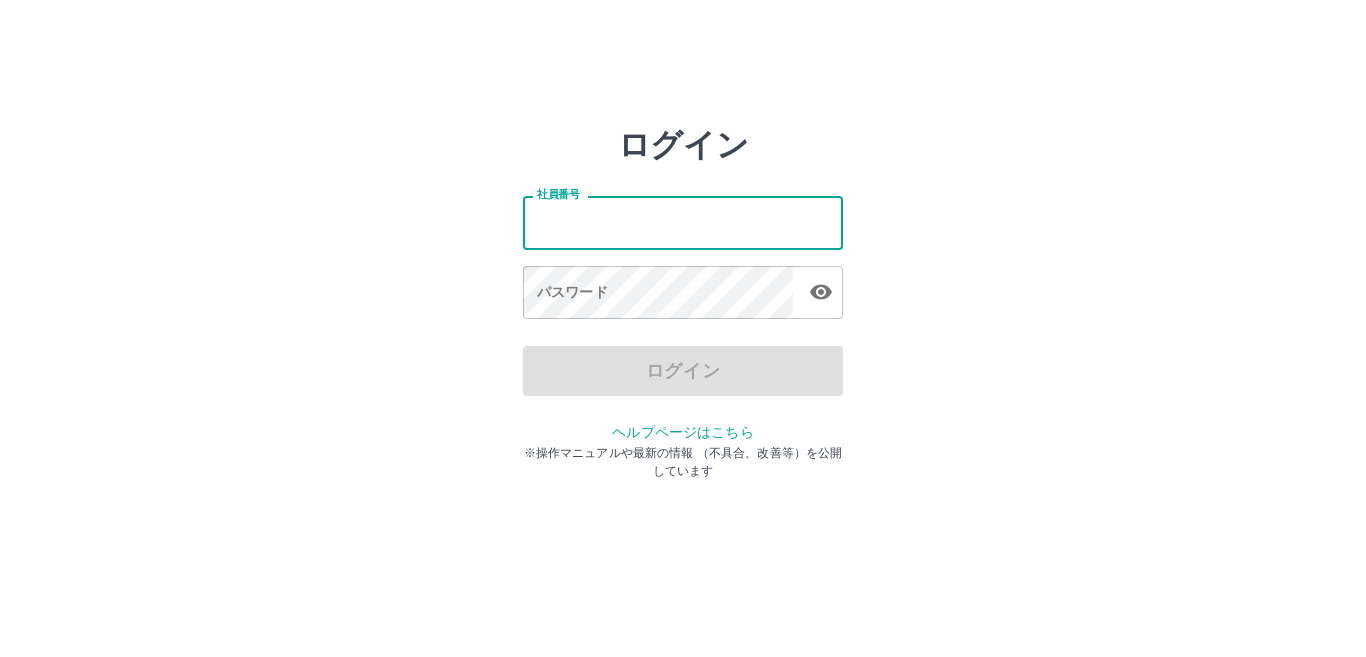 scroll, scrollTop: 0, scrollLeft: 0, axis: both 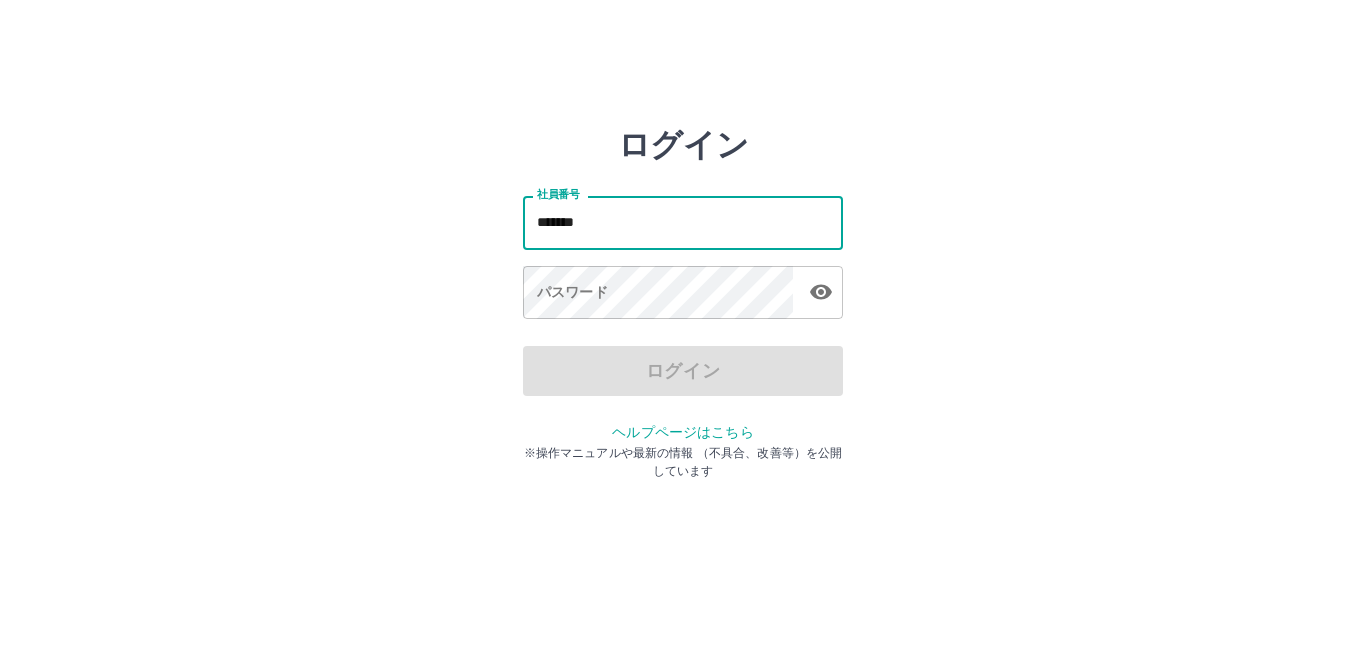type on "*******" 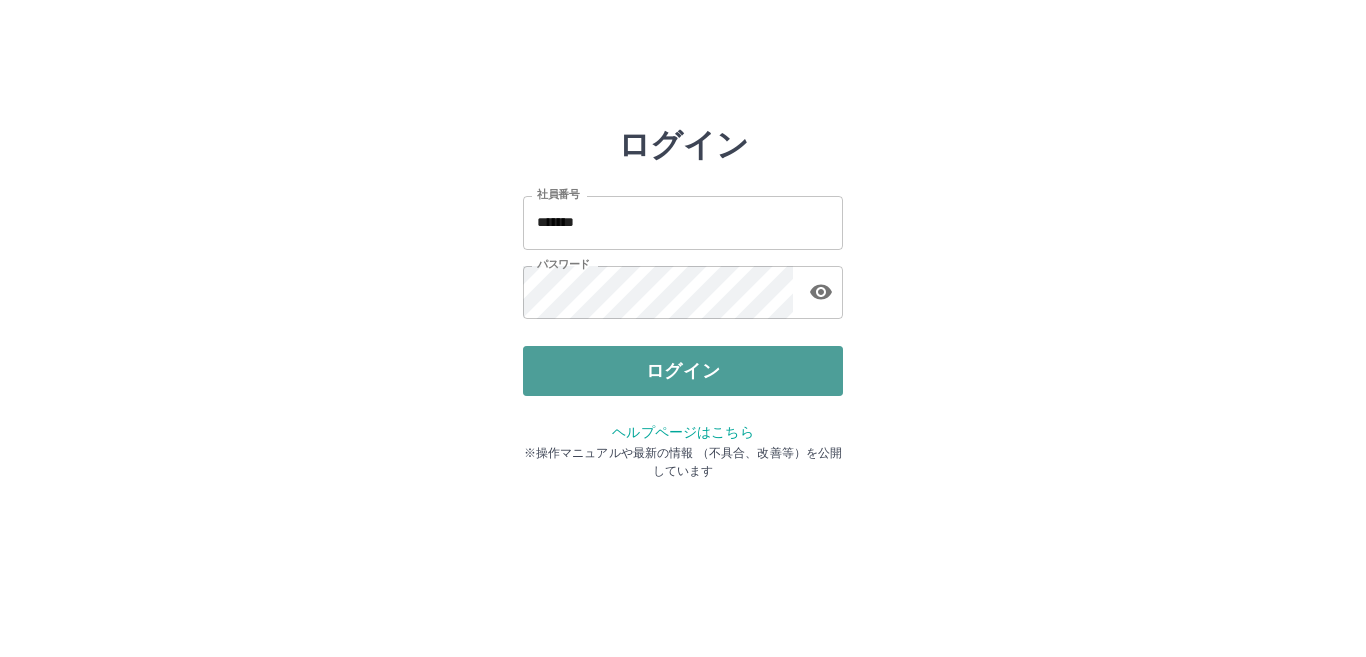 click on "ログイン" at bounding box center [683, 371] 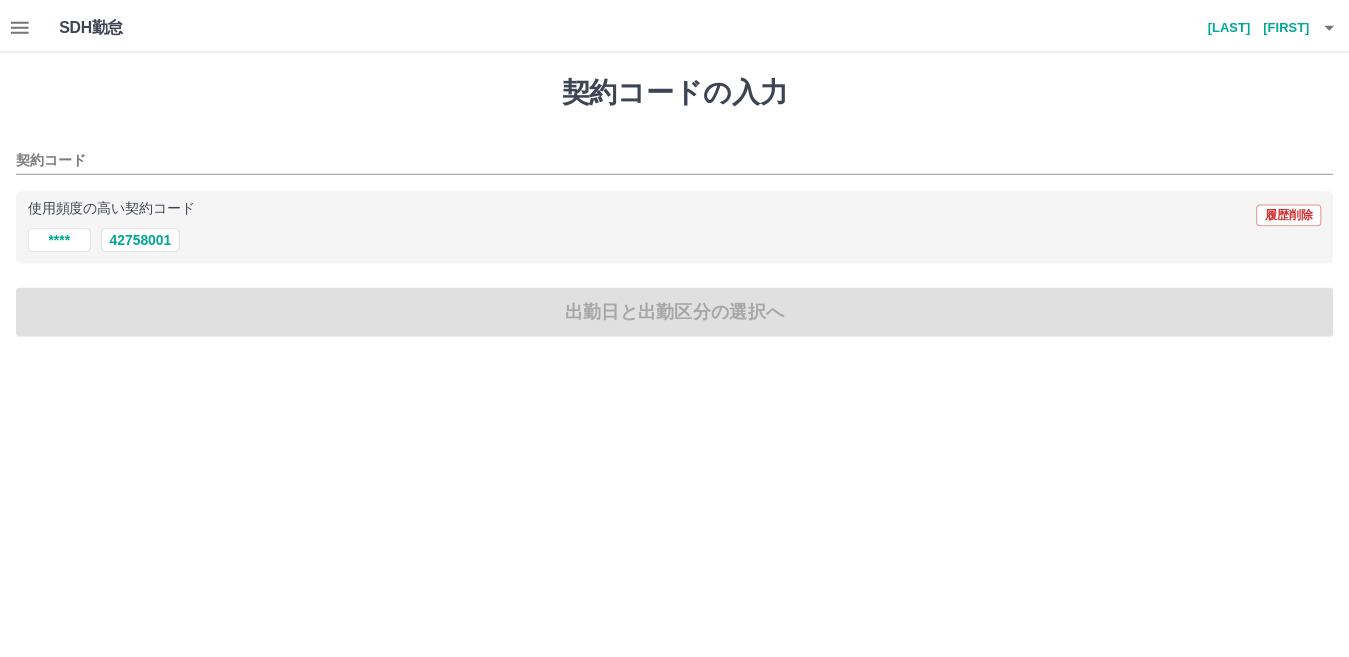 scroll, scrollTop: 0, scrollLeft: 0, axis: both 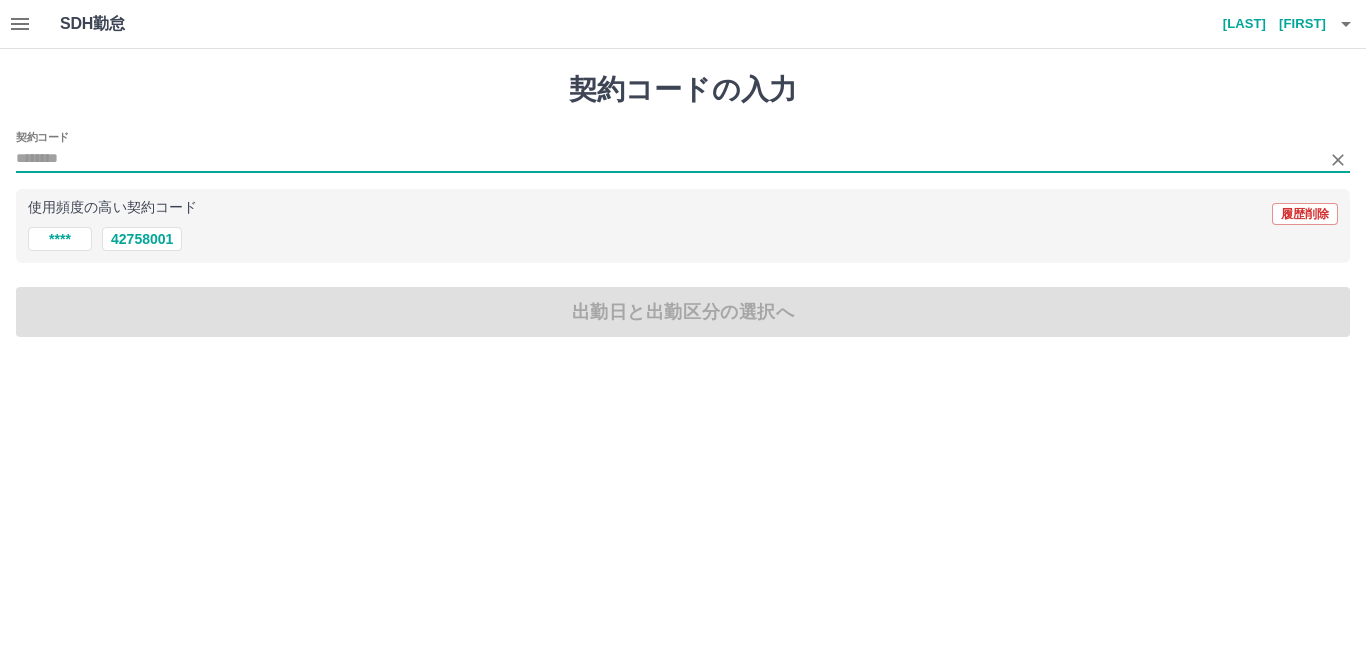 click on "契約コード" at bounding box center [668, 159] 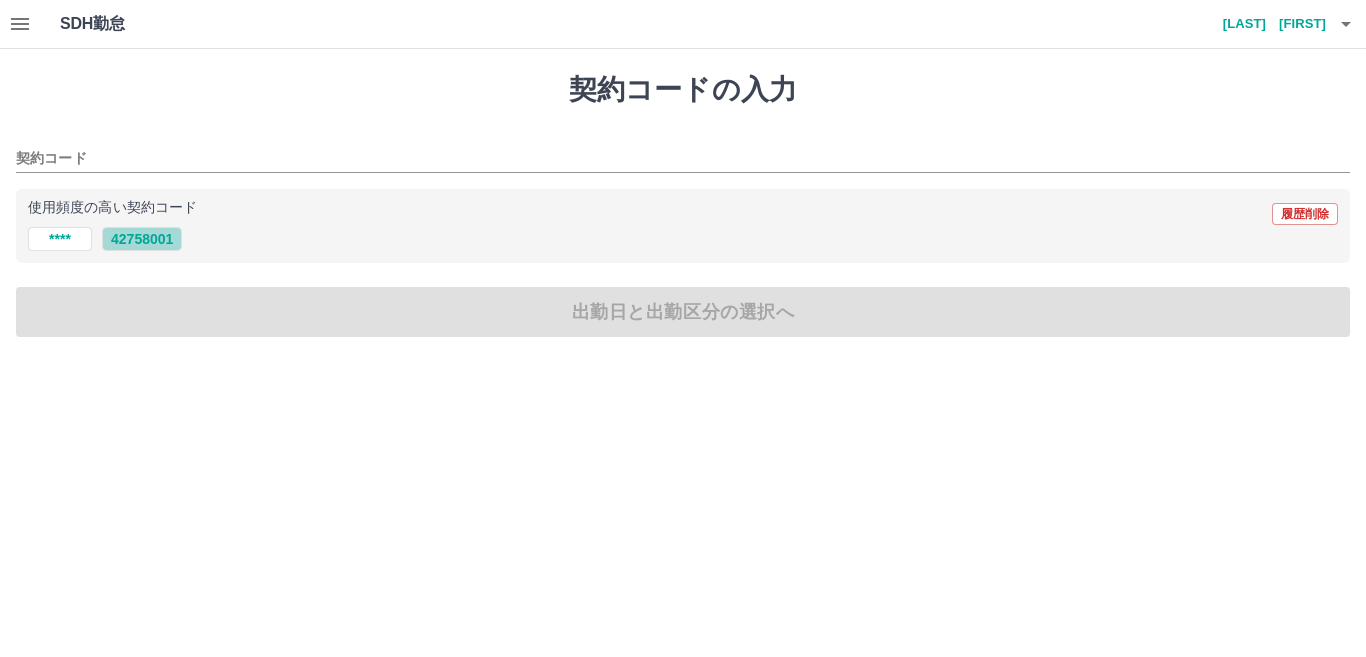 click on "42758001" at bounding box center [142, 239] 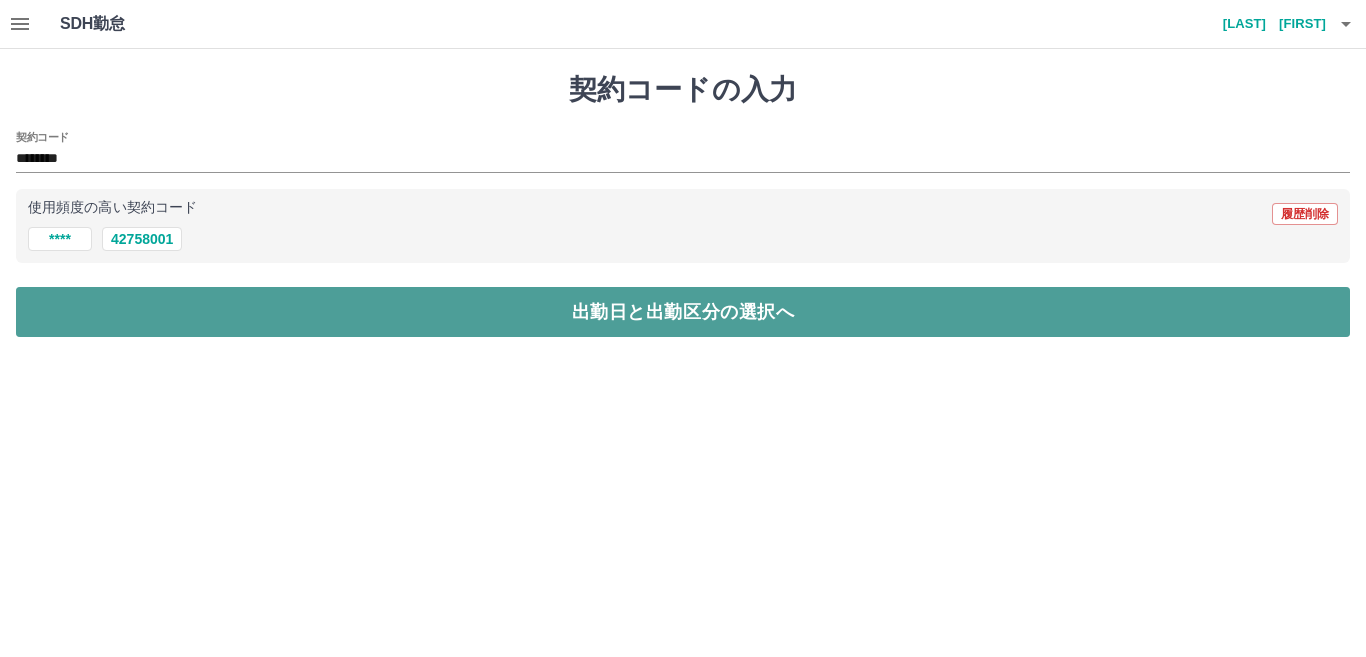 click on "出勤日と出勤区分の選択へ" at bounding box center (683, 312) 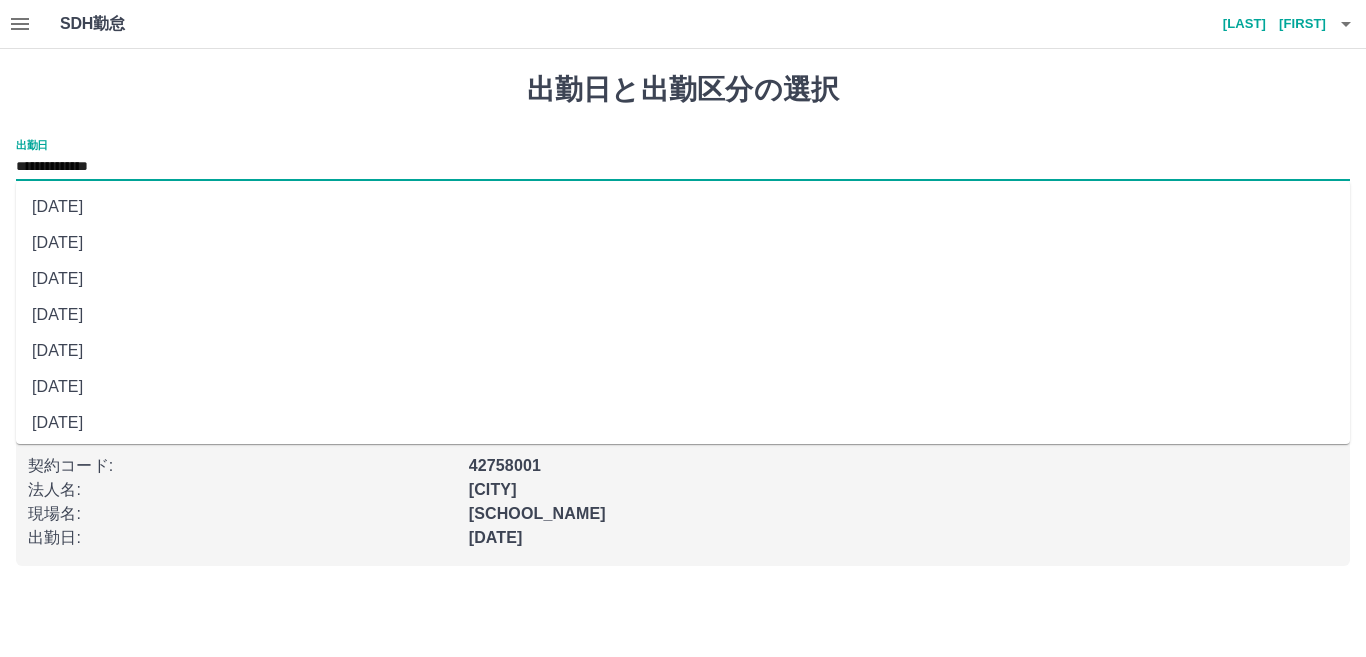 click on "**********" at bounding box center [683, 167] 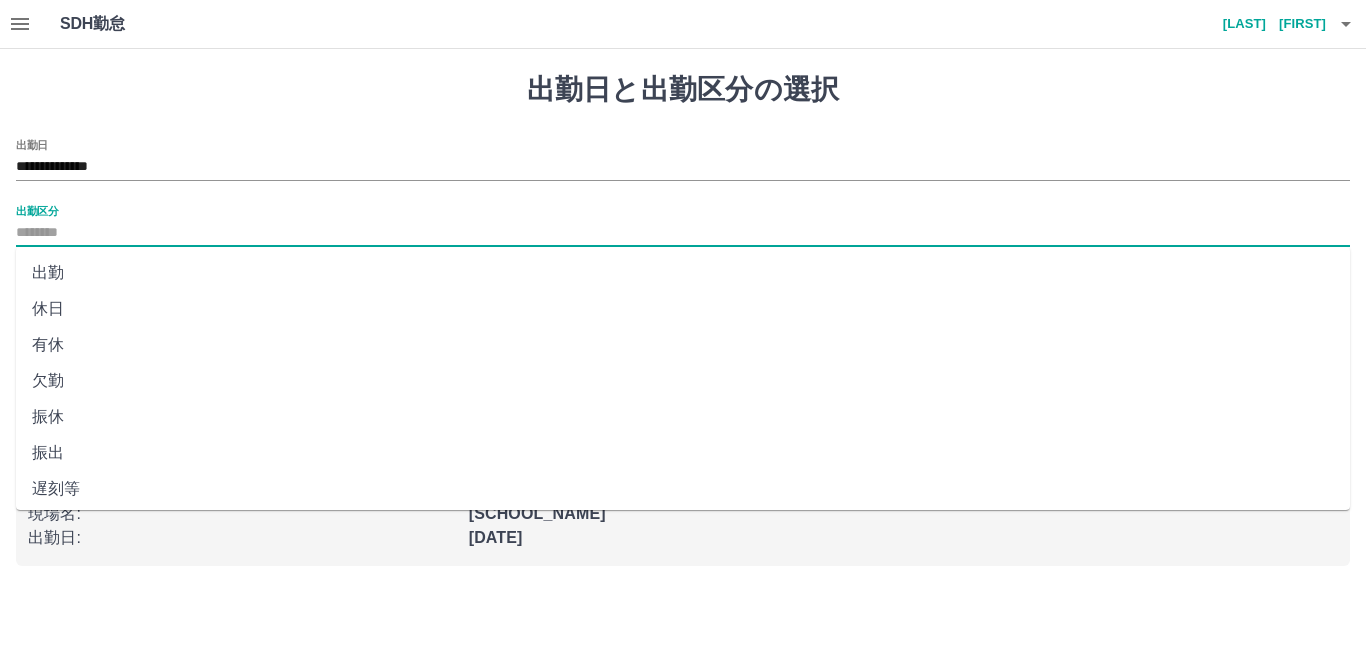 click on "出勤区分" at bounding box center [683, 233] 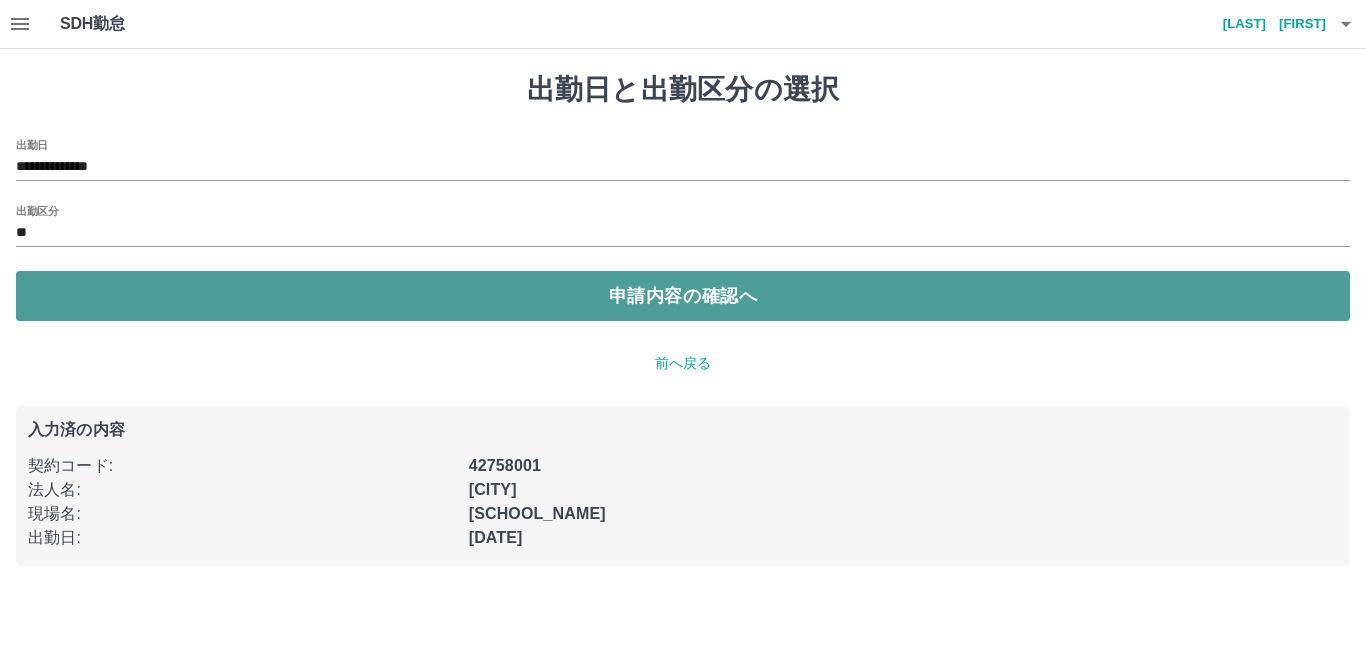 click on "申請内容の確認へ" at bounding box center [683, 296] 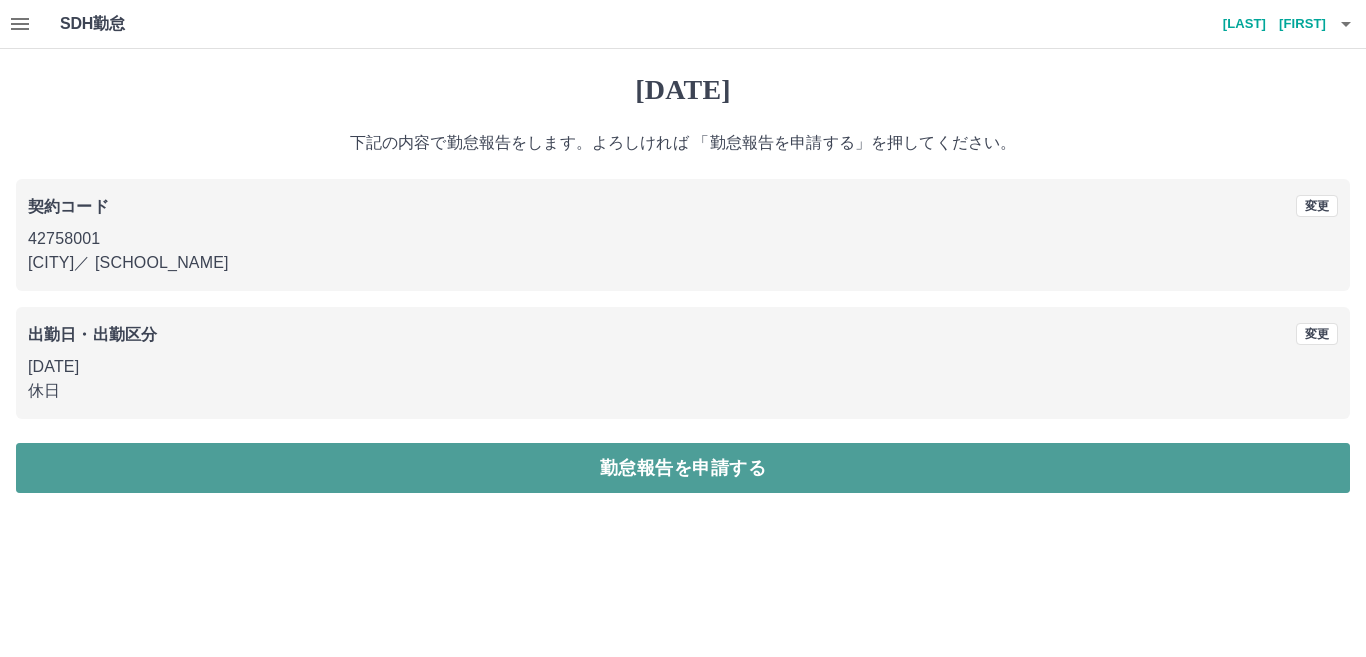 click on "勤怠報告を申請する" at bounding box center (683, 468) 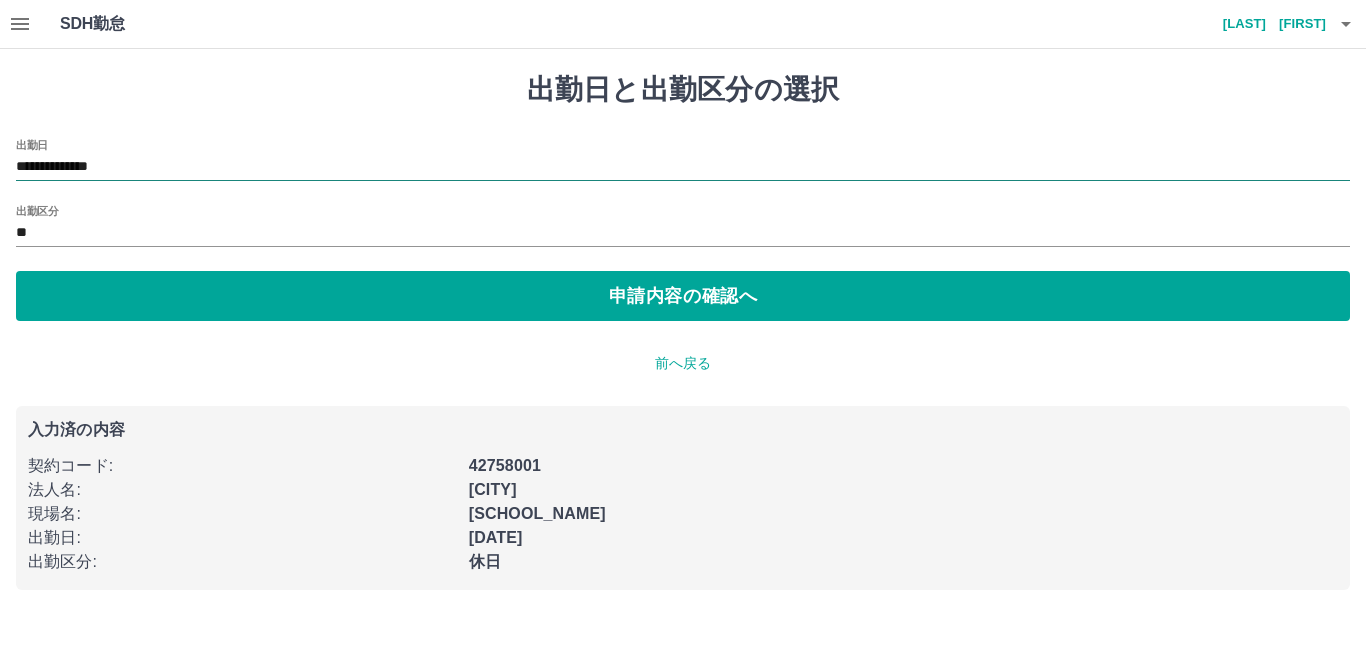 click on "**********" at bounding box center (683, 167) 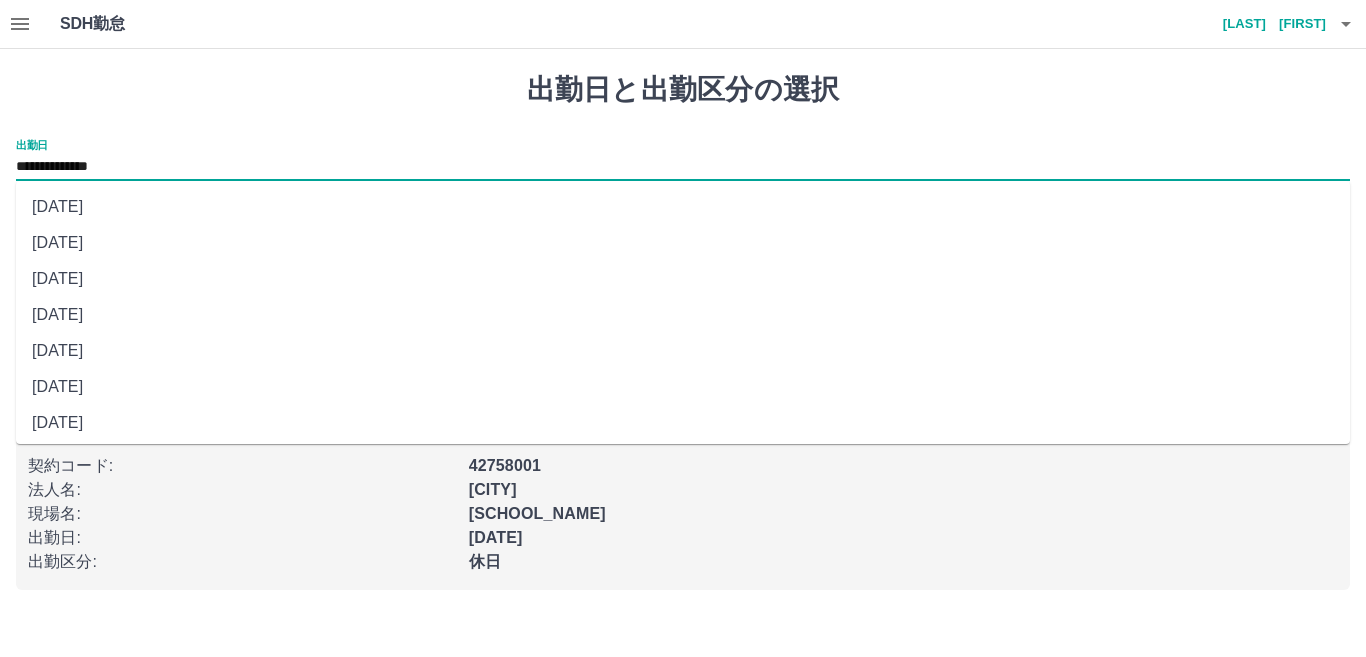 click on "2025年07月01日(火)" at bounding box center (683, 243) 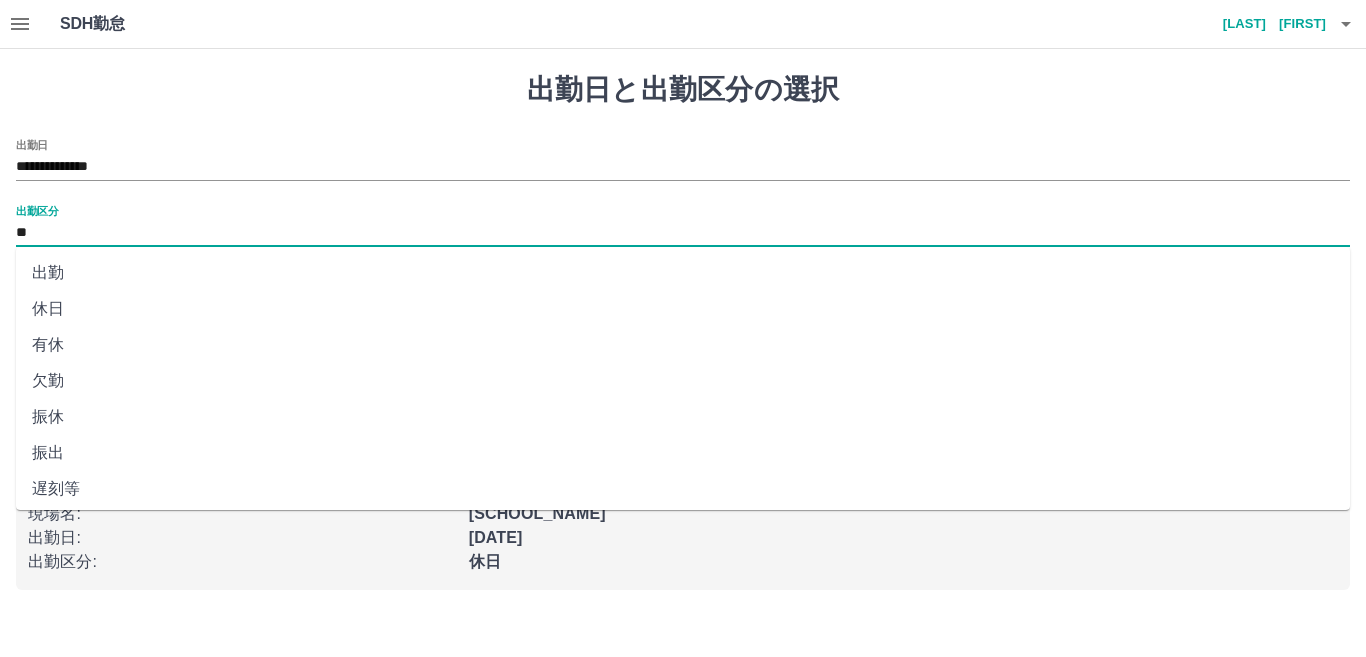 click on "**" at bounding box center [683, 233] 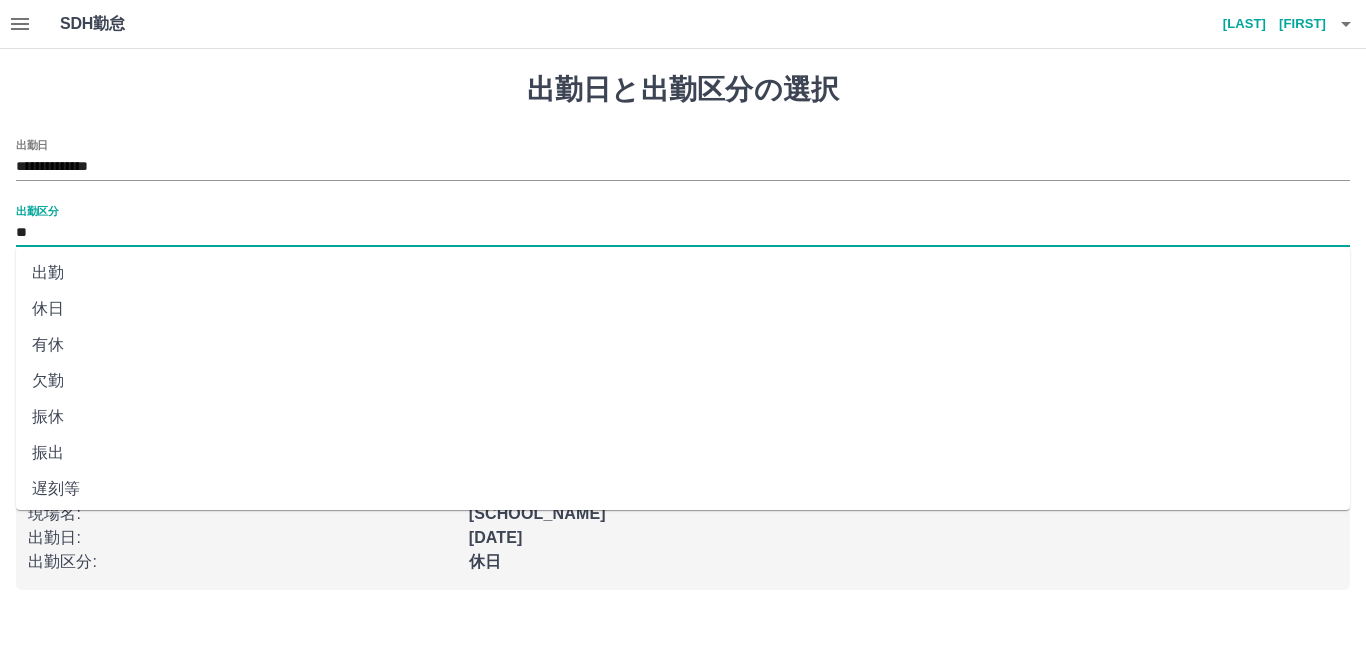 click on "出勤" at bounding box center [683, 273] 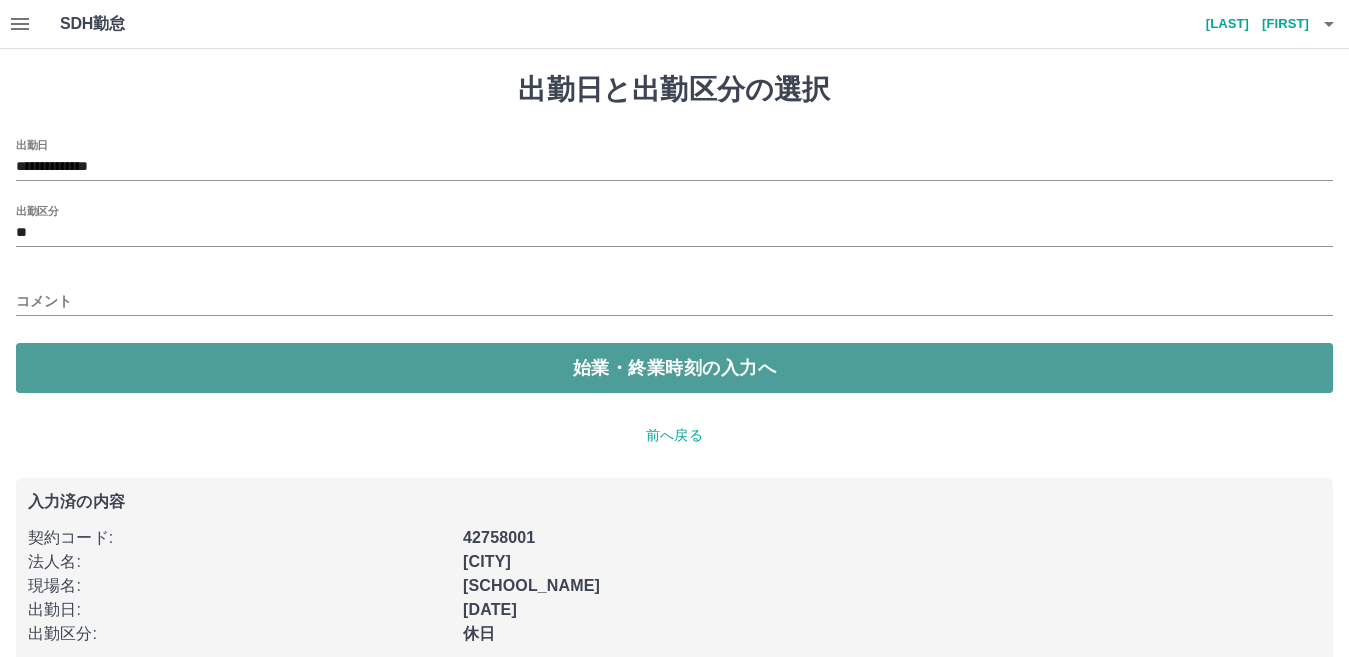 click on "始業・終業時刻の入力へ" at bounding box center [674, 368] 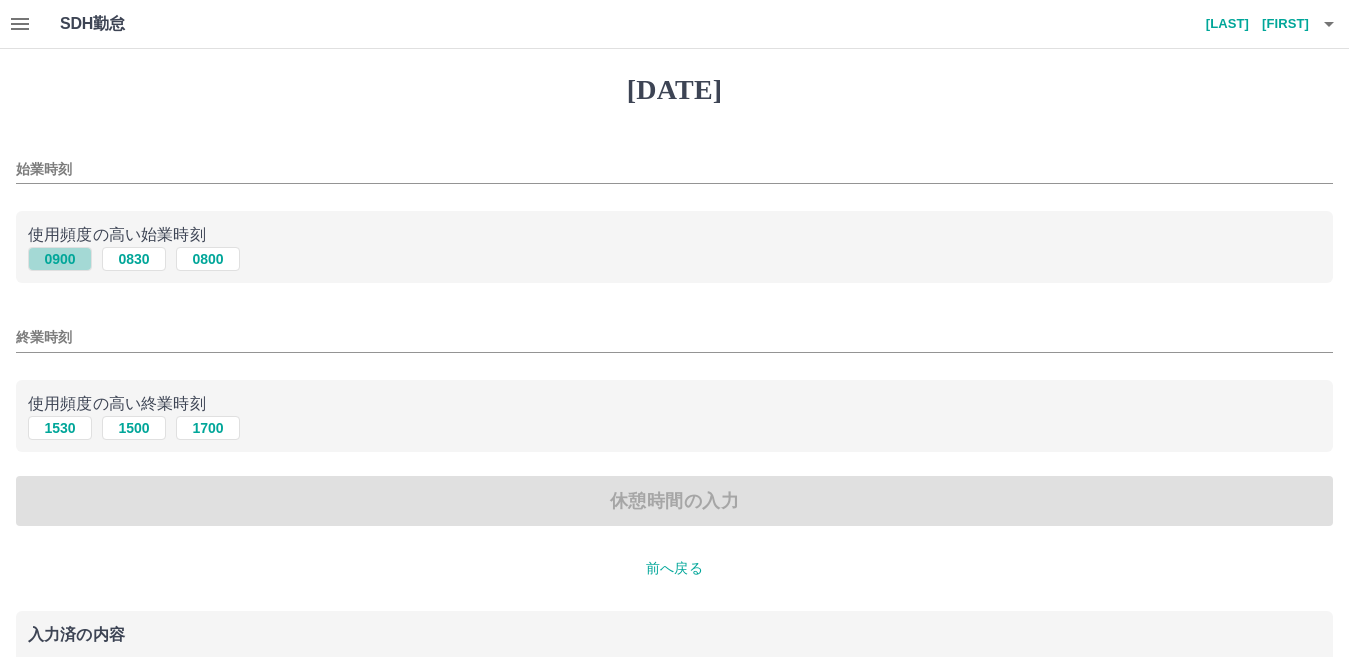 click on "0900" at bounding box center (60, 259) 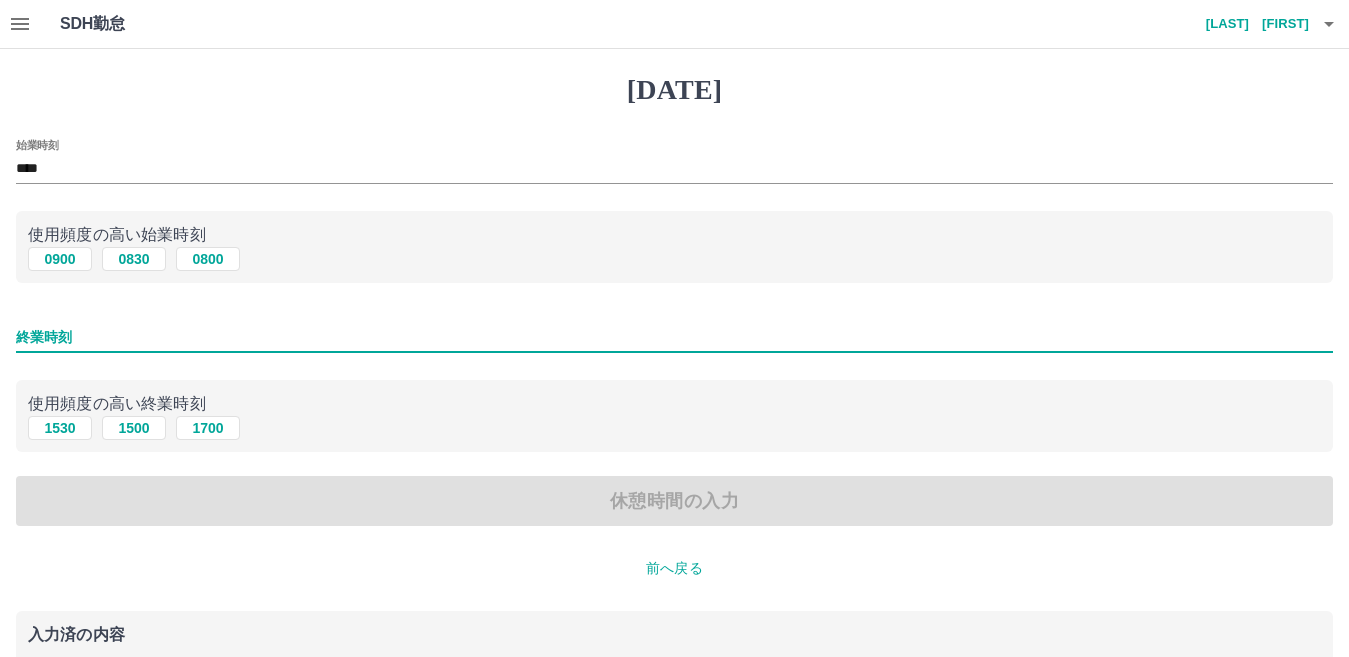 click on "終業時刻" at bounding box center [674, 337] 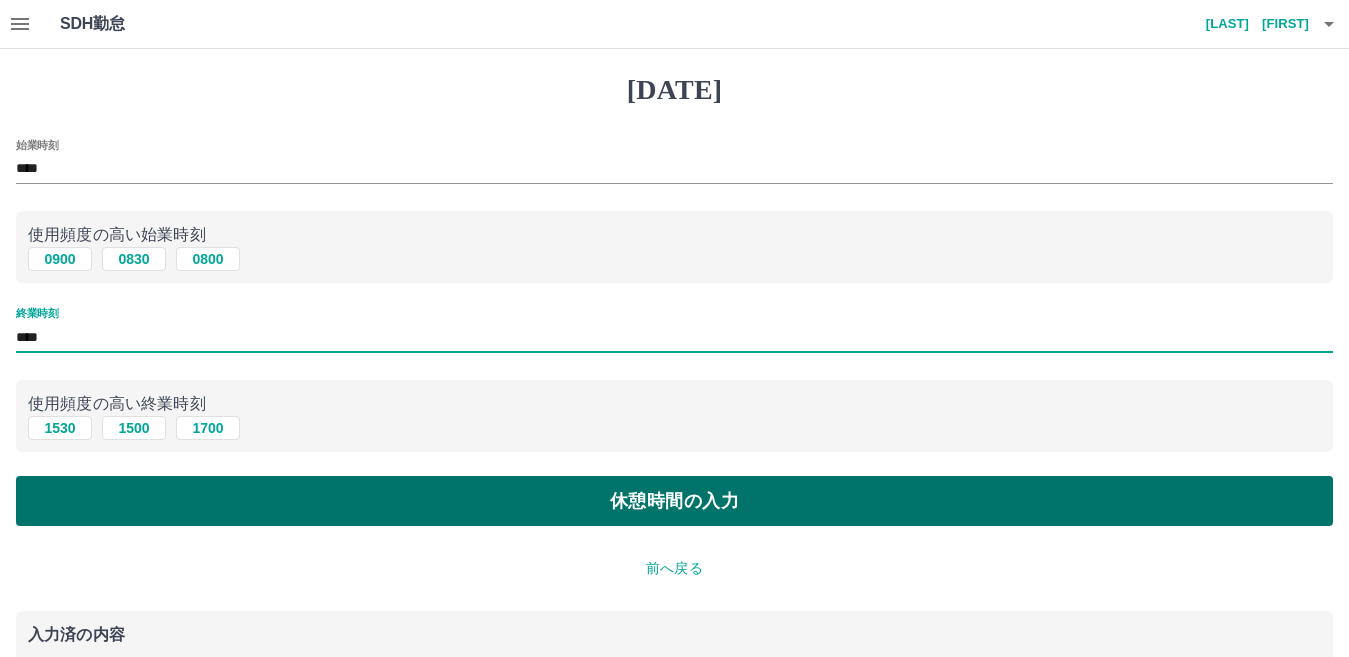 click on "休憩時間の入力" at bounding box center [674, 501] 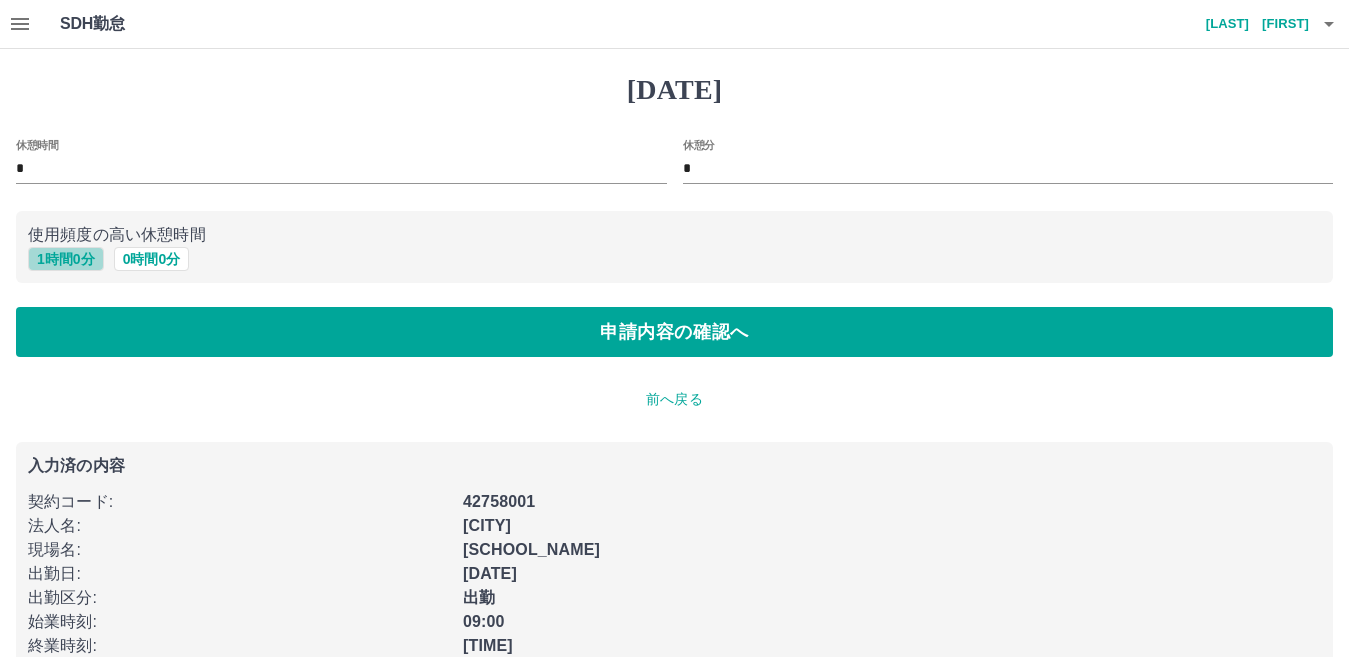 click on "1 時間 0 分" at bounding box center [66, 259] 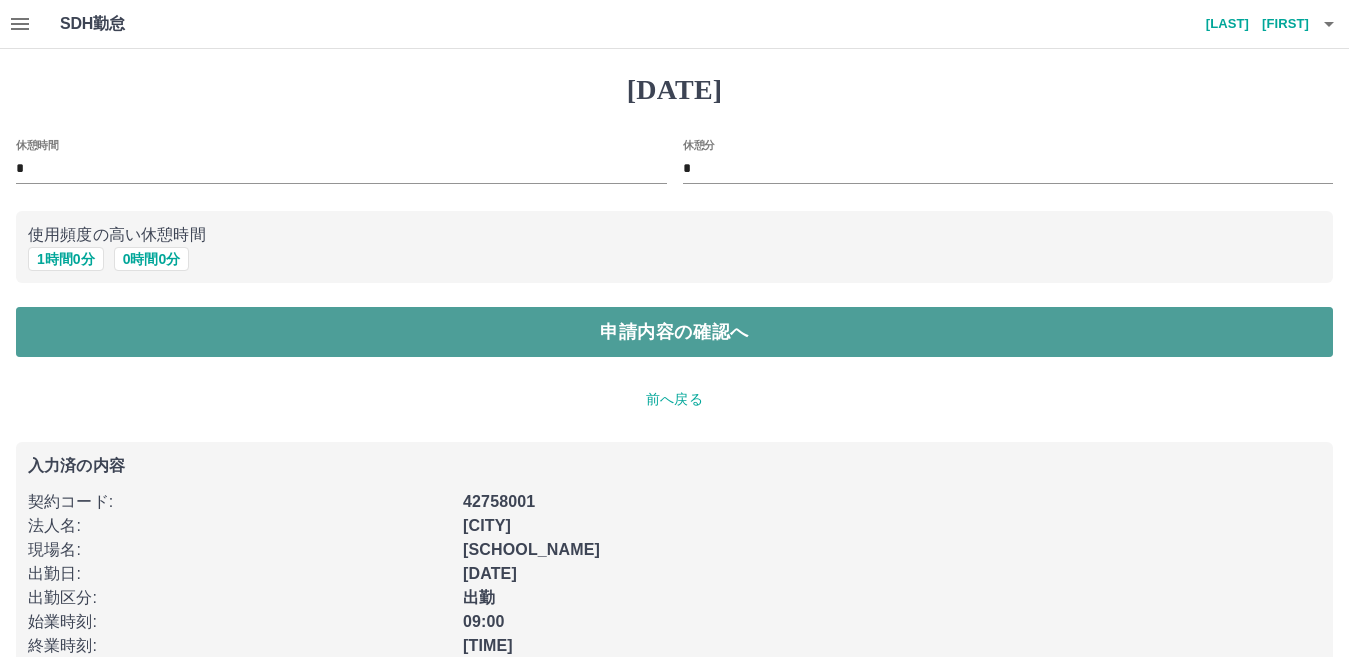 click on "申請内容の確認へ" at bounding box center [674, 332] 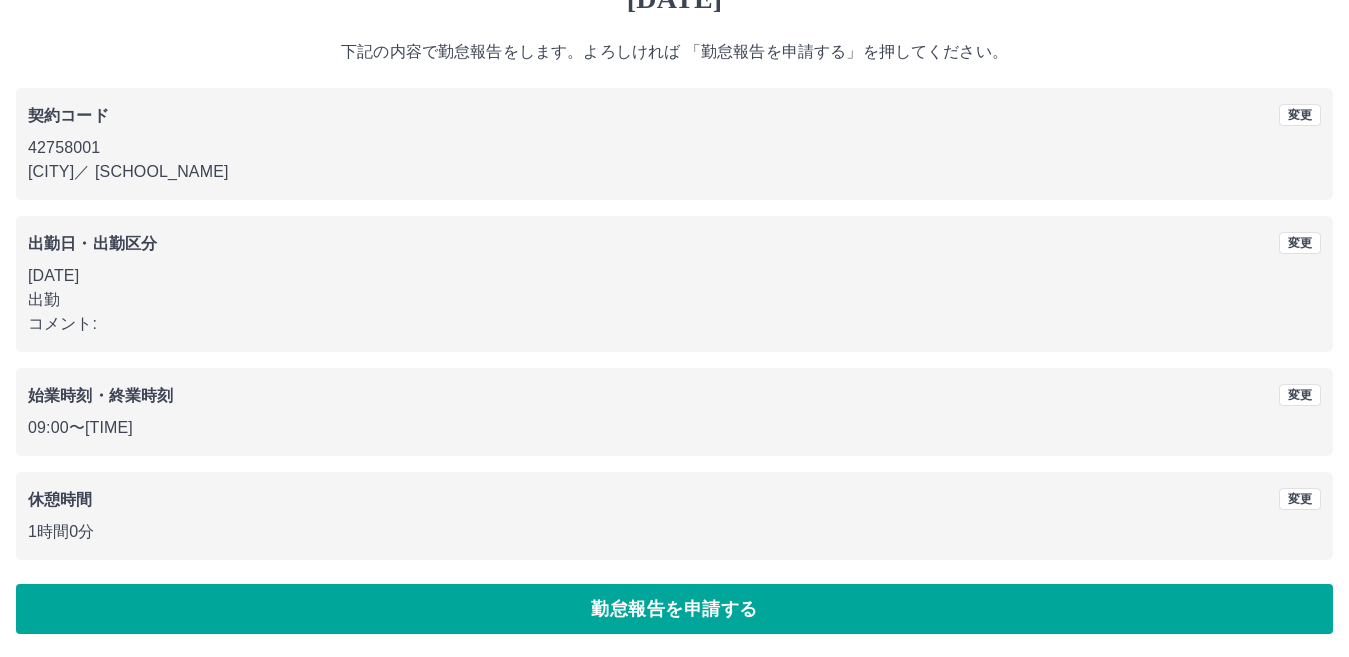 scroll, scrollTop: 92, scrollLeft: 0, axis: vertical 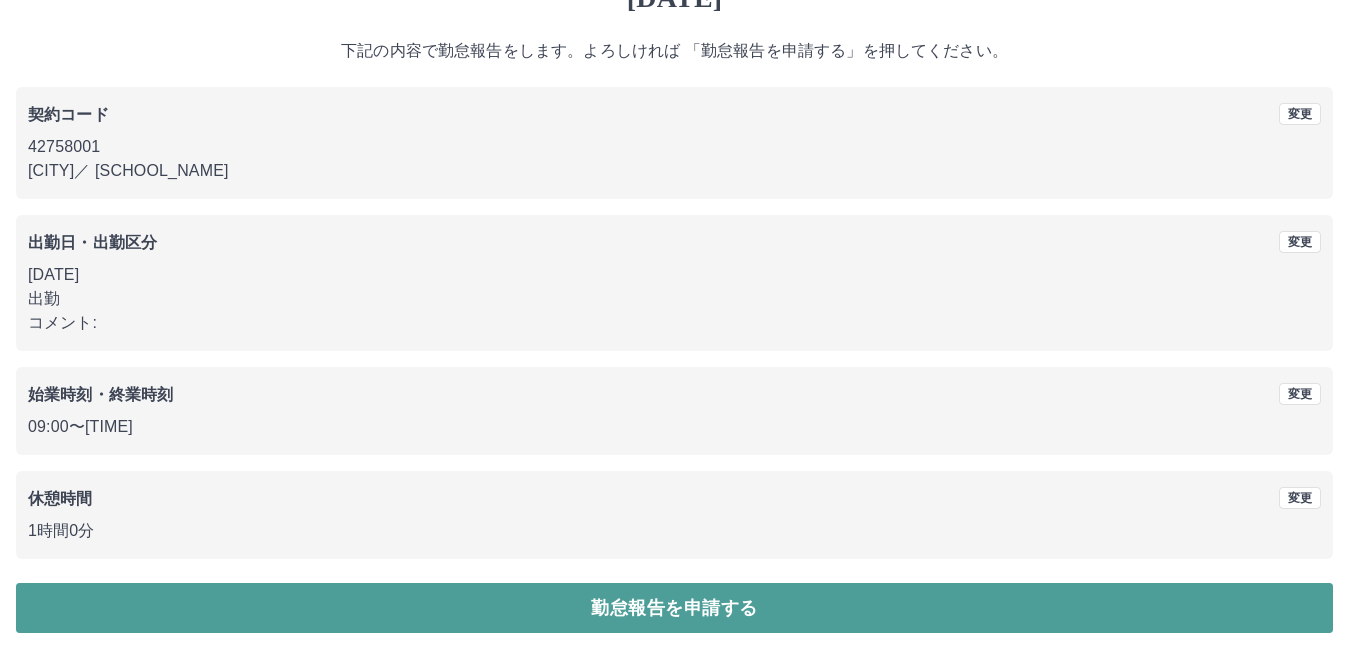 click on "勤怠報告を申請する" at bounding box center [674, 608] 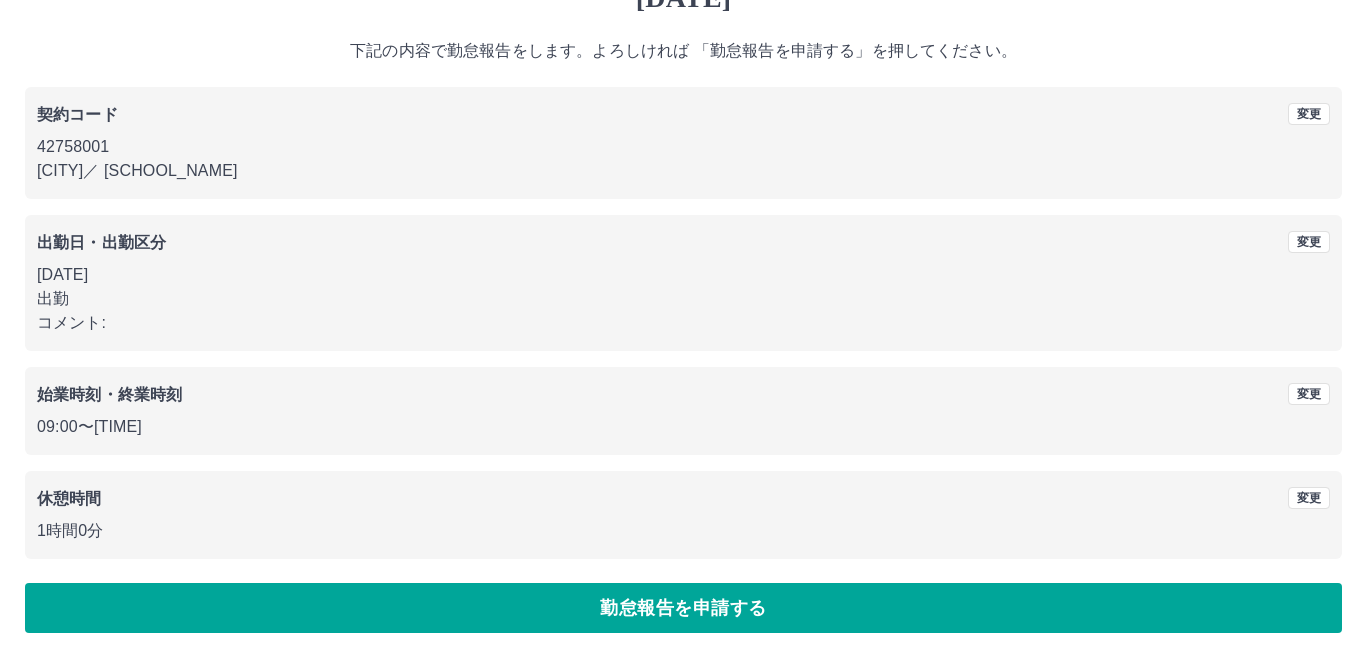 scroll, scrollTop: 0, scrollLeft: 0, axis: both 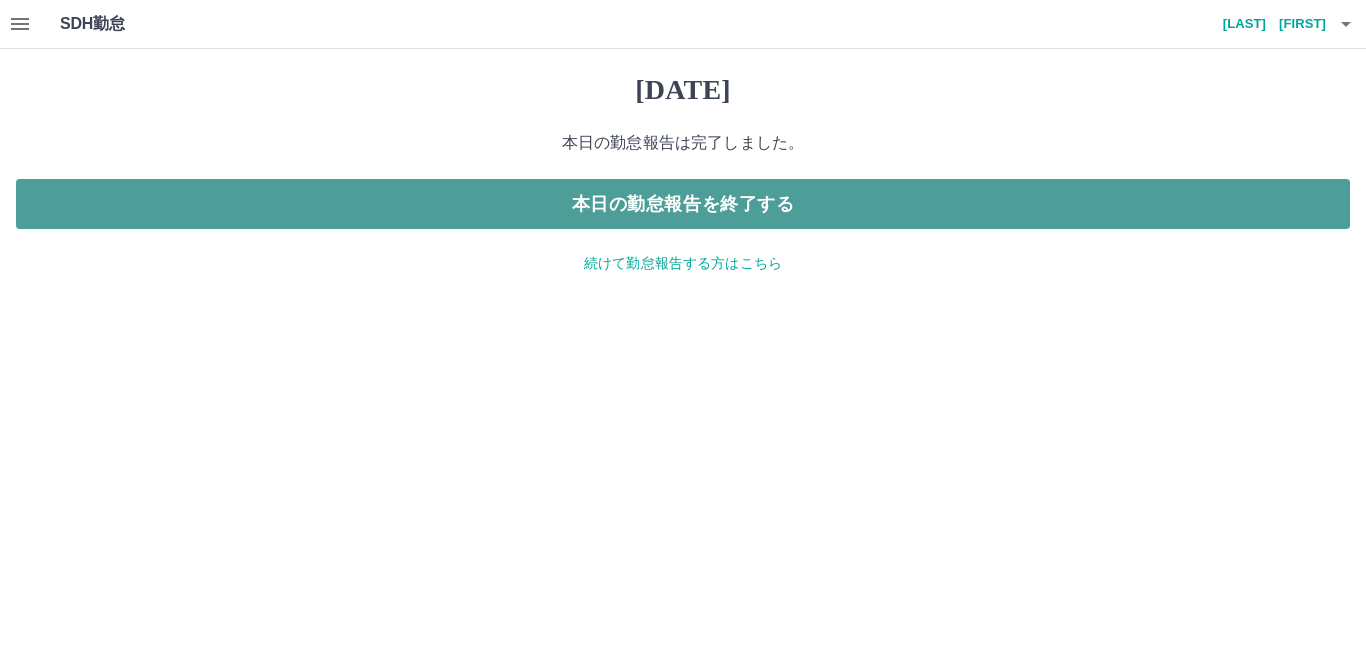 click on "本日の勤怠報告を終了する" at bounding box center (683, 204) 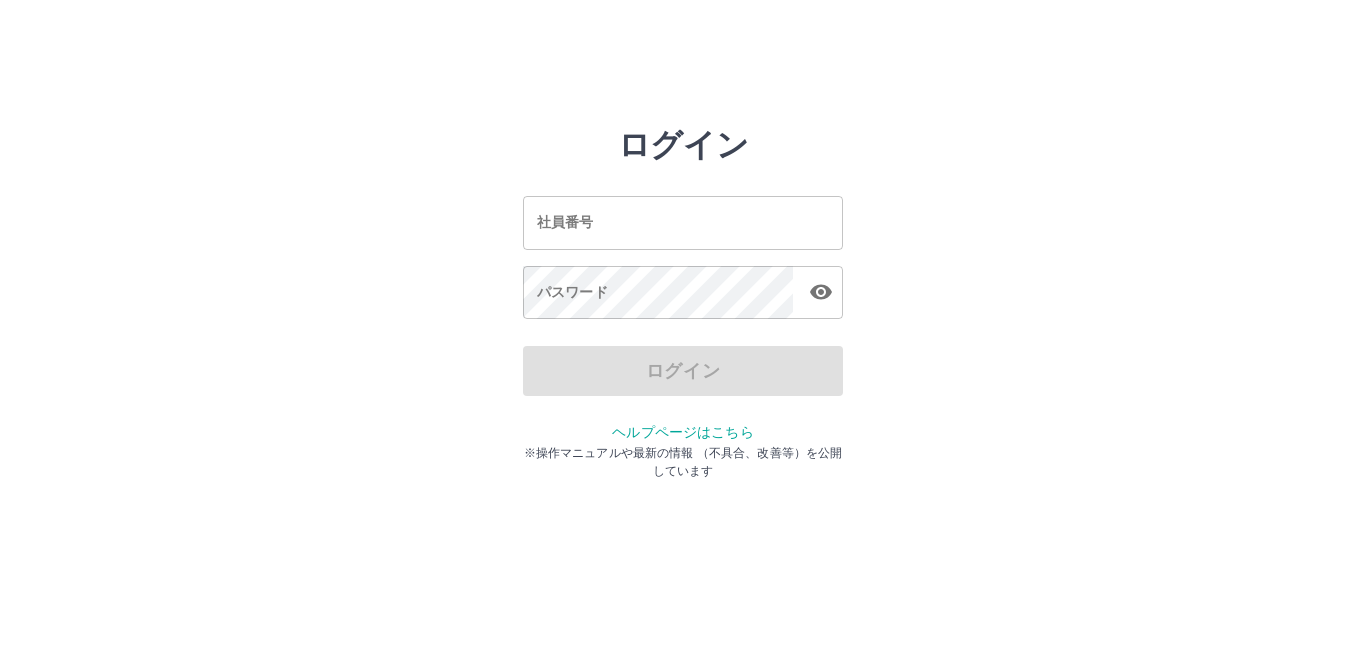 scroll, scrollTop: 0, scrollLeft: 0, axis: both 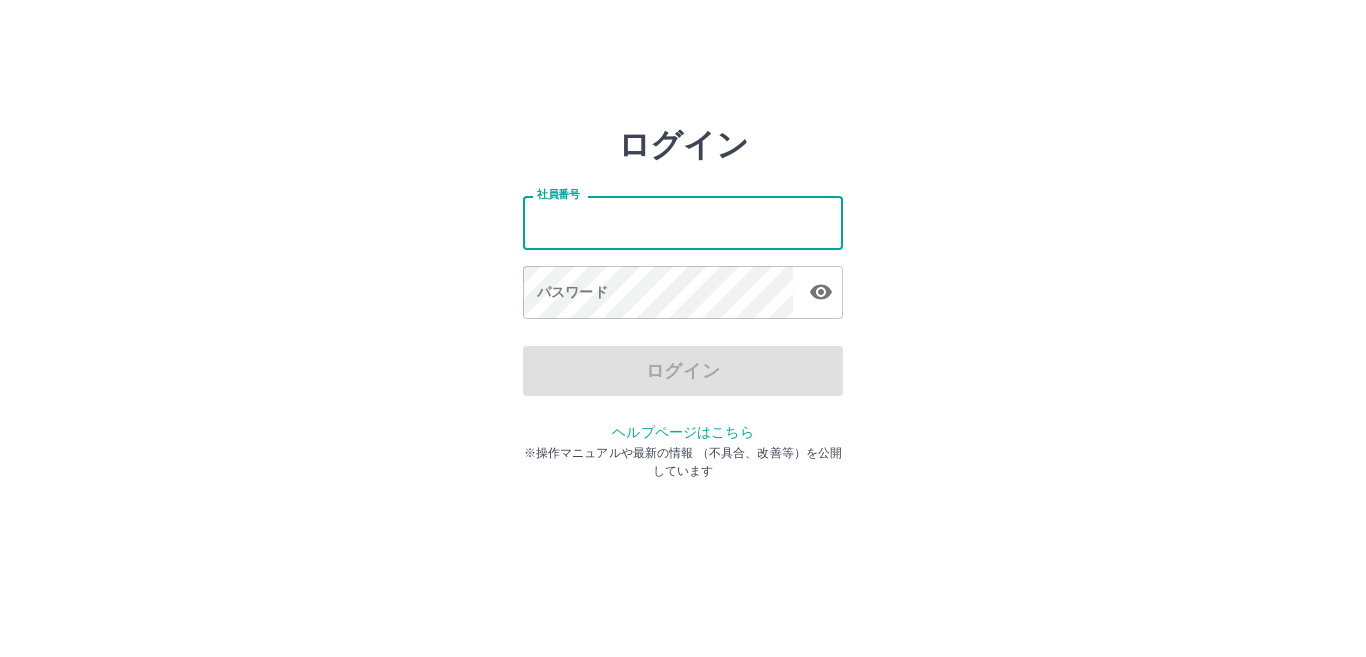 click on "社員番号" at bounding box center [683, 222] 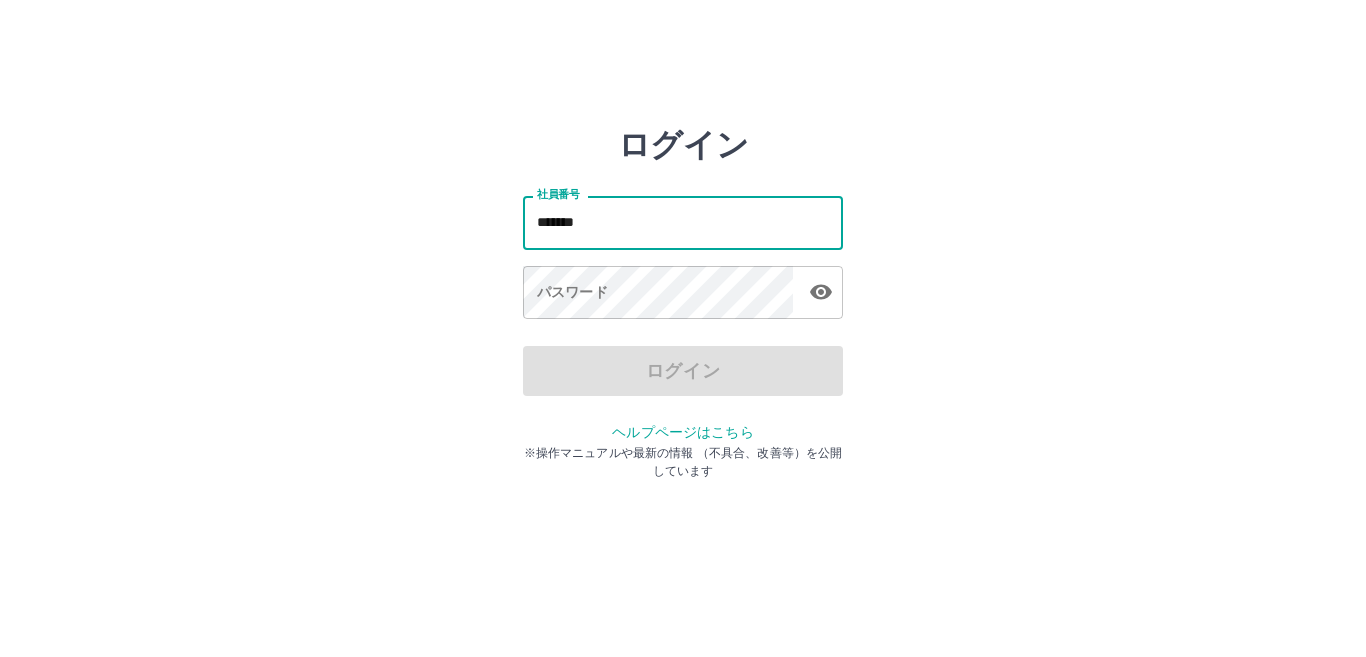 type on "*******" 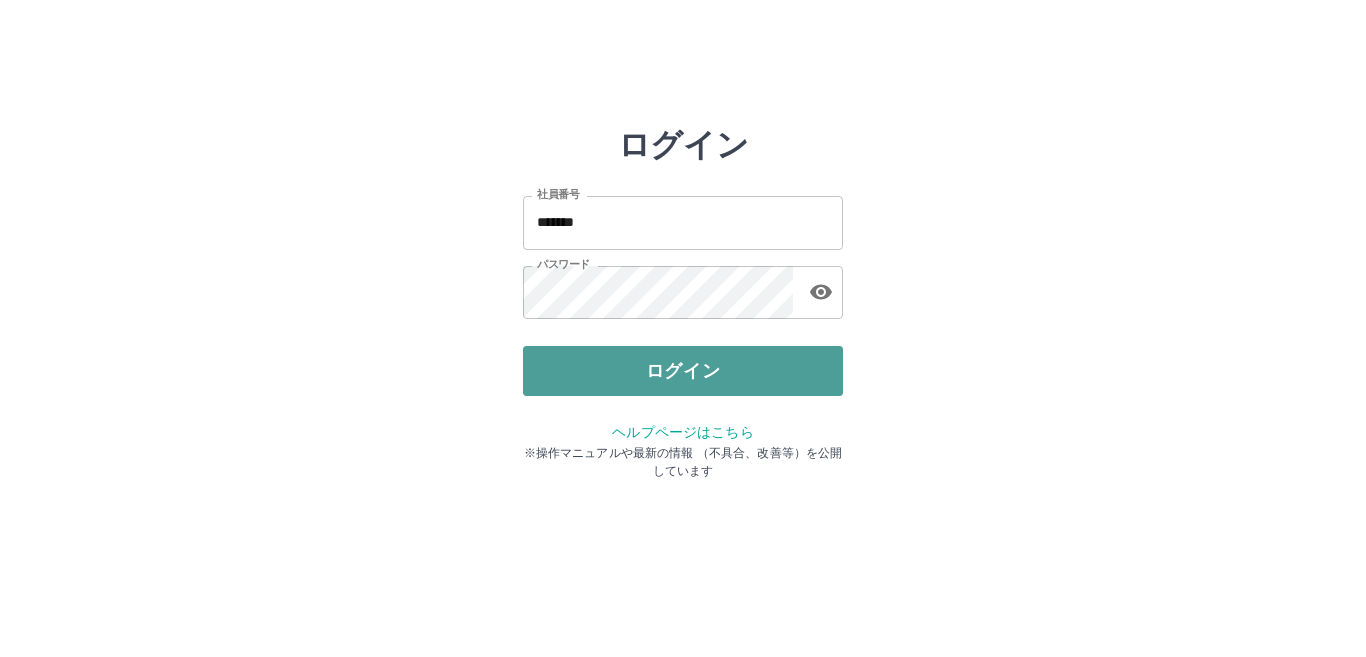 click on "ログイン" at bounding box center [683, 371] 